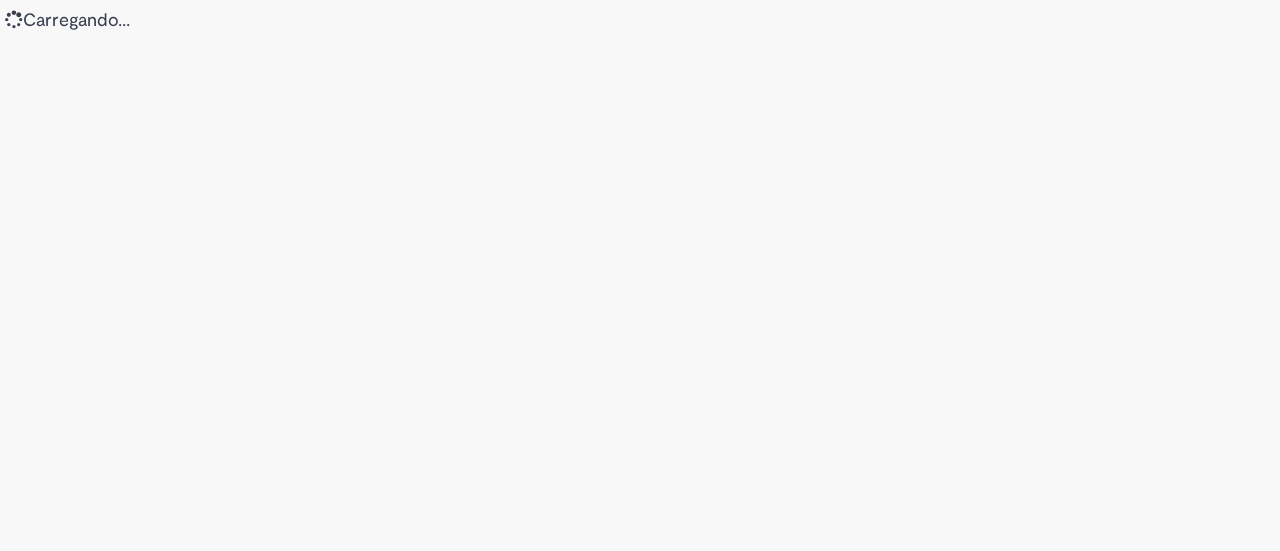 scroll, scrollTop: 0, scrollLeft: 0, axis: both 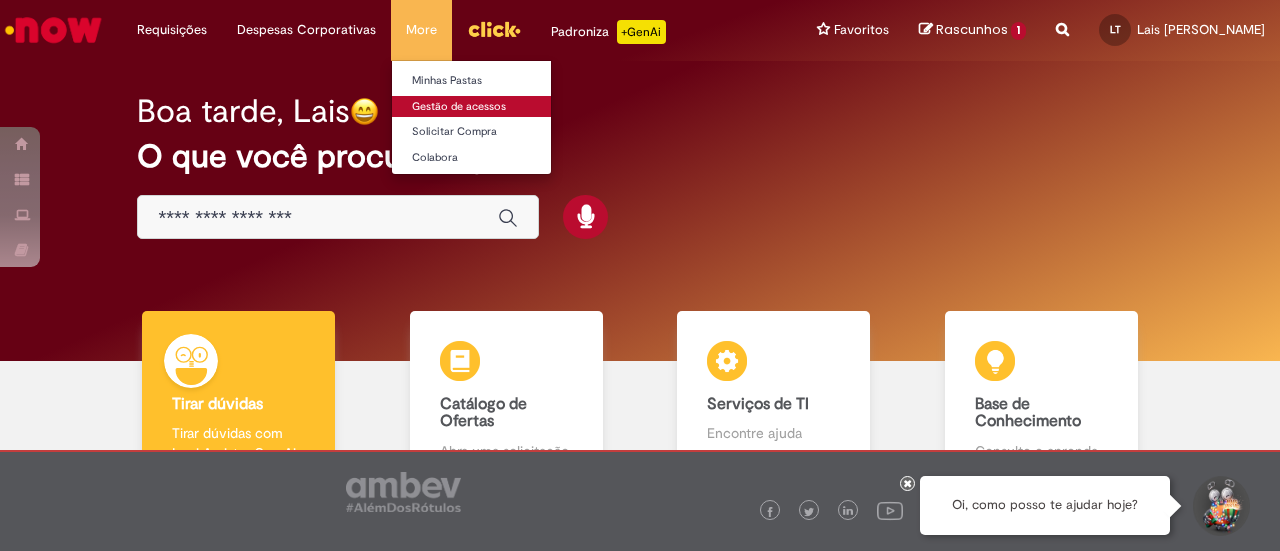 click on "Gestão de acessos" at bounding box center (502, 107) 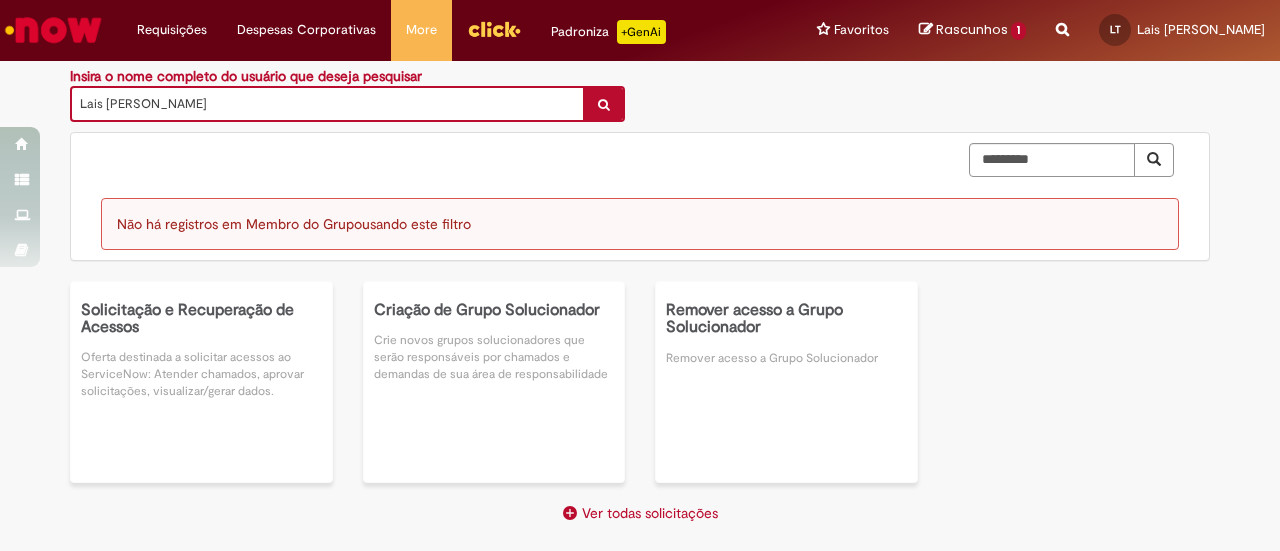 scroll, scrollTop: 0, scrollLeft: 0, axis: both 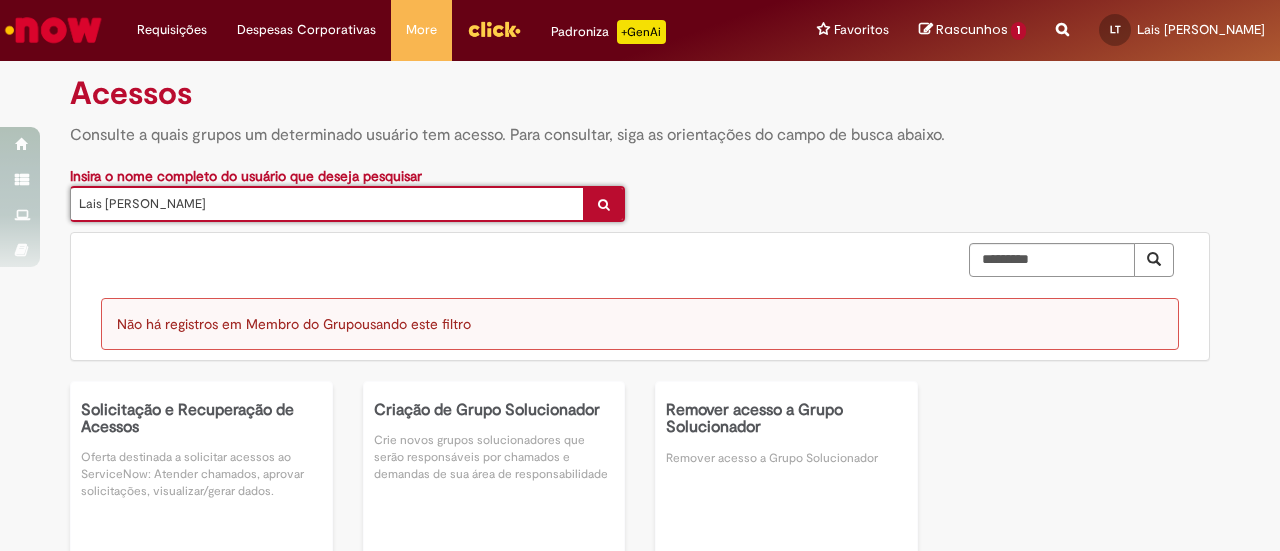 click on "**********" at bounding box center (640, 218) 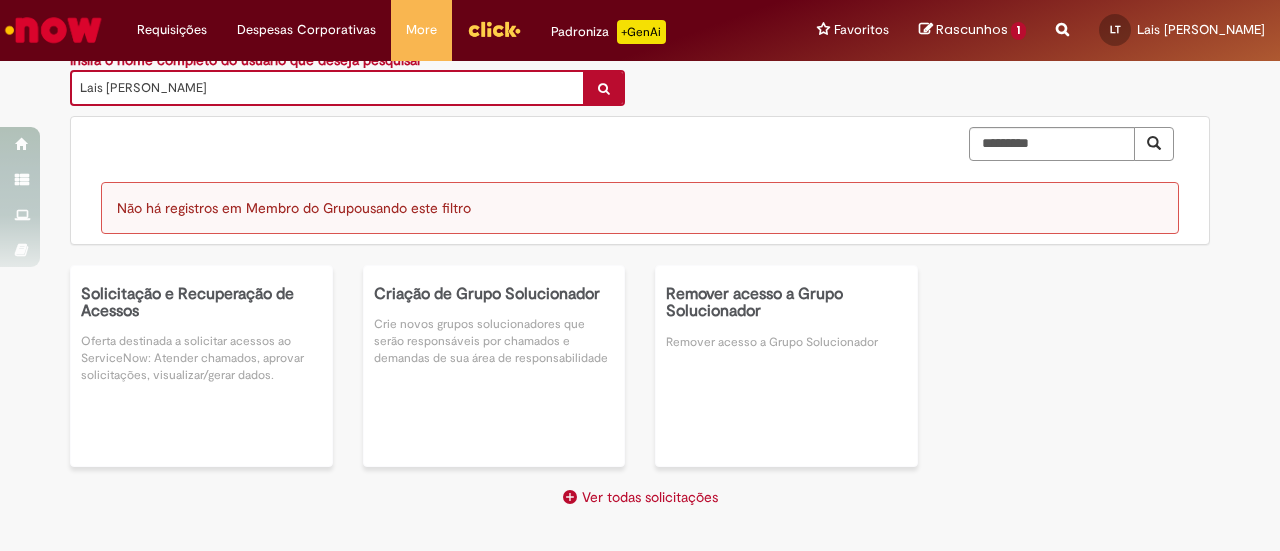 scroll, scrollTop: 226, scrollLeft: 0, axis: vertical 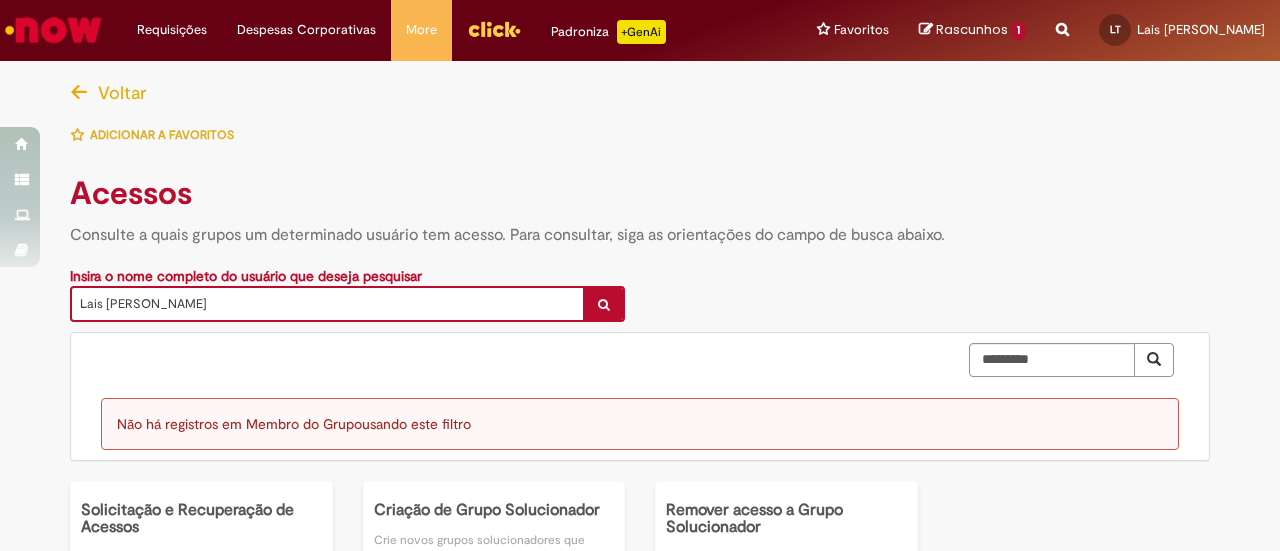 click at bounding box center [79, 93] 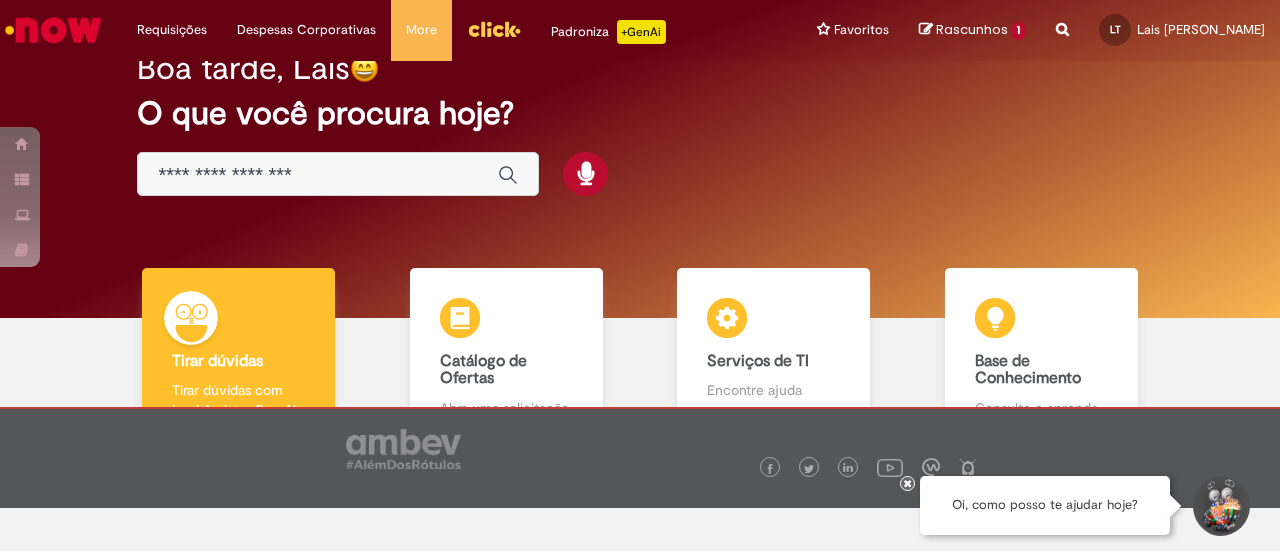 scroll, scrollTop: 0, scrollLeft: 0, axis: both 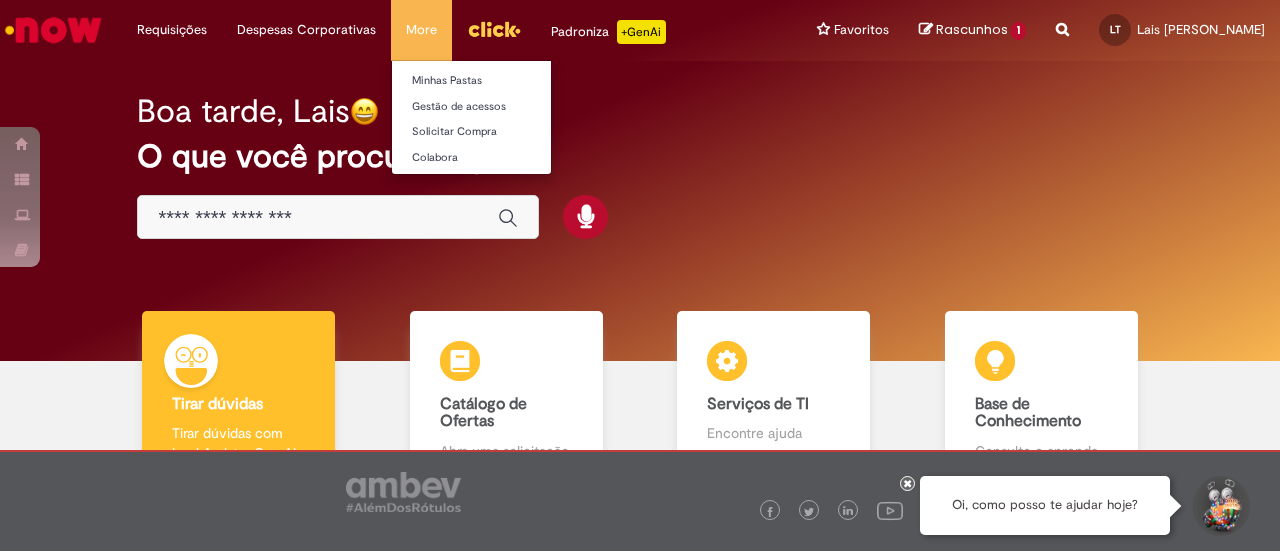 click on "More
Minhas Pastas
Gestão de acessos
Solicitar Compra
Colabora" at bounding box center (421, 30) 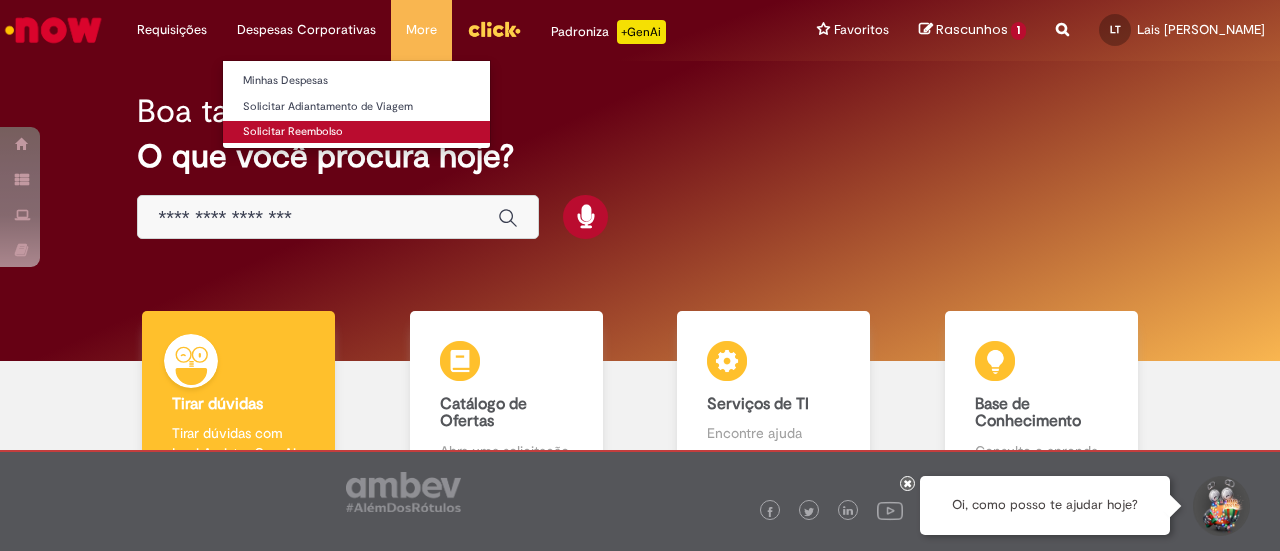 click on "Solicitar Reembolso" at bounding box center (356, 132) 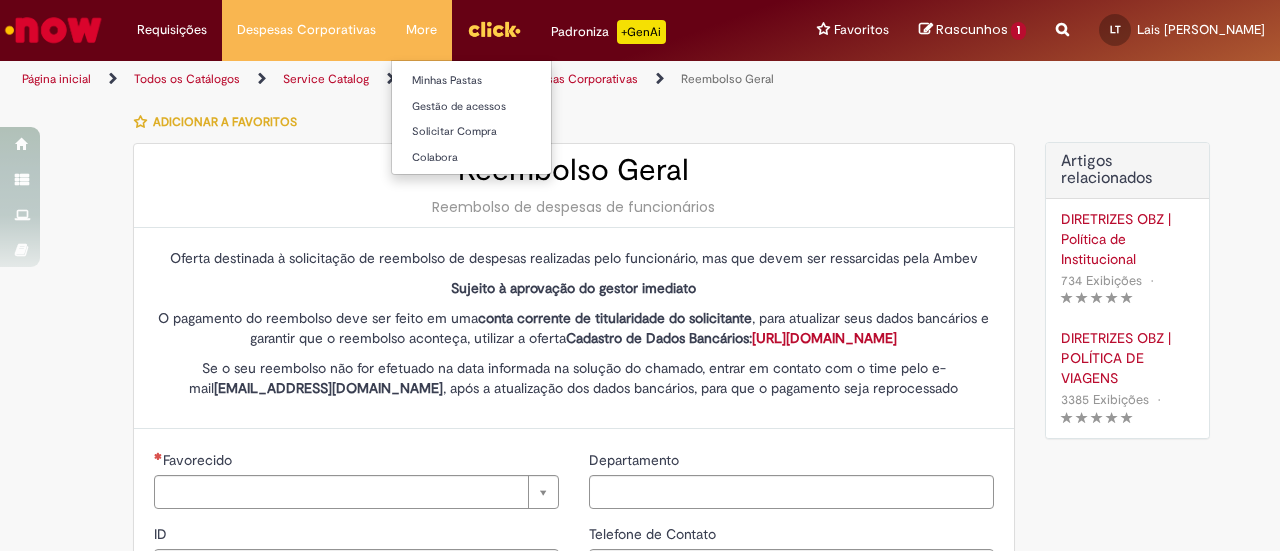 type on "********" 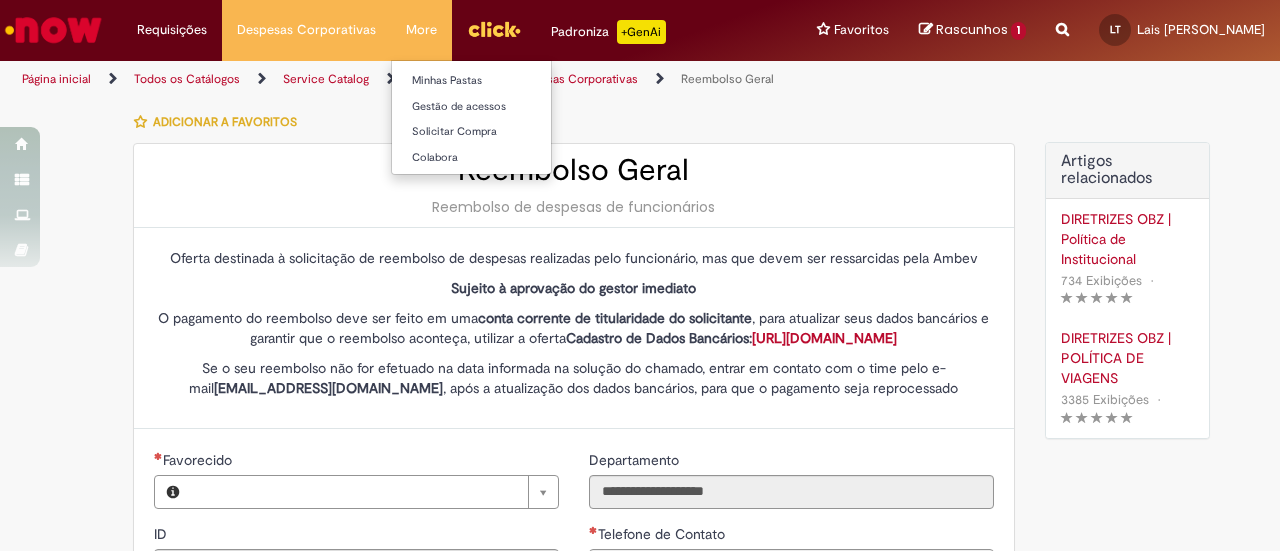 type on "**********" 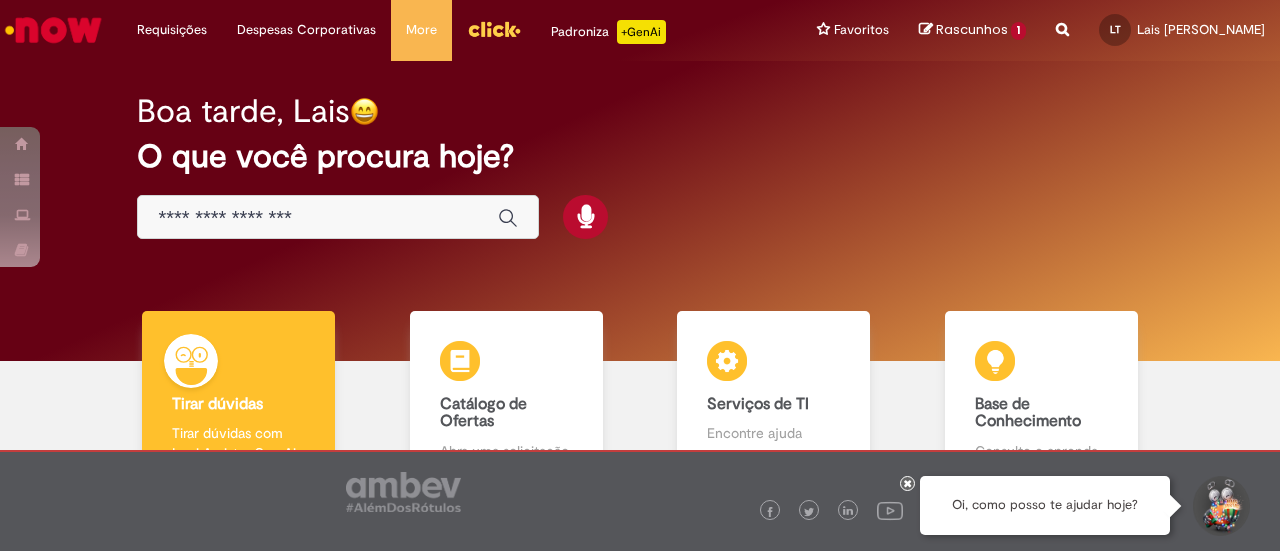 scroll, scrollTop: 0, scrollLeft: 0, axis: both 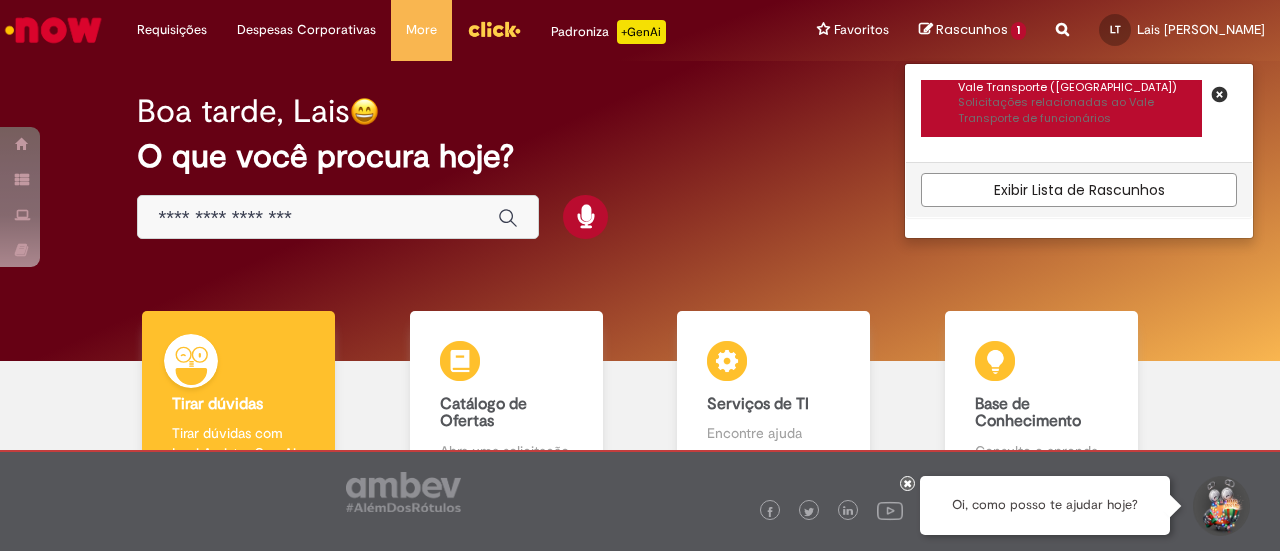 click on "Solicitações relacionadas ao Vale Transporte de funcionários" at bounding box center (1080, 110) 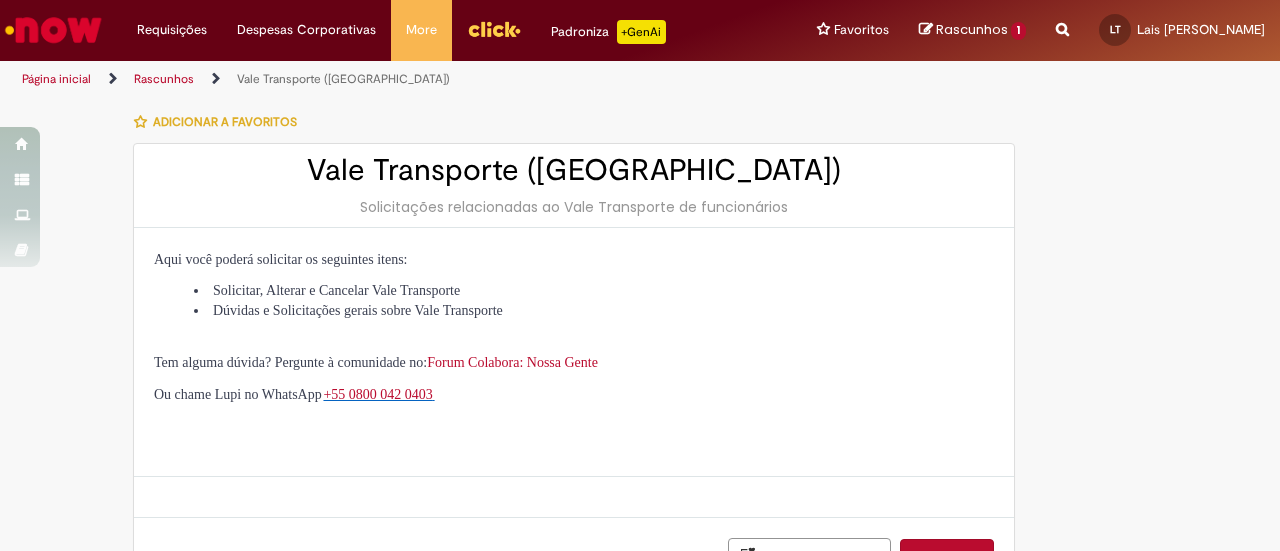 select on "**********" 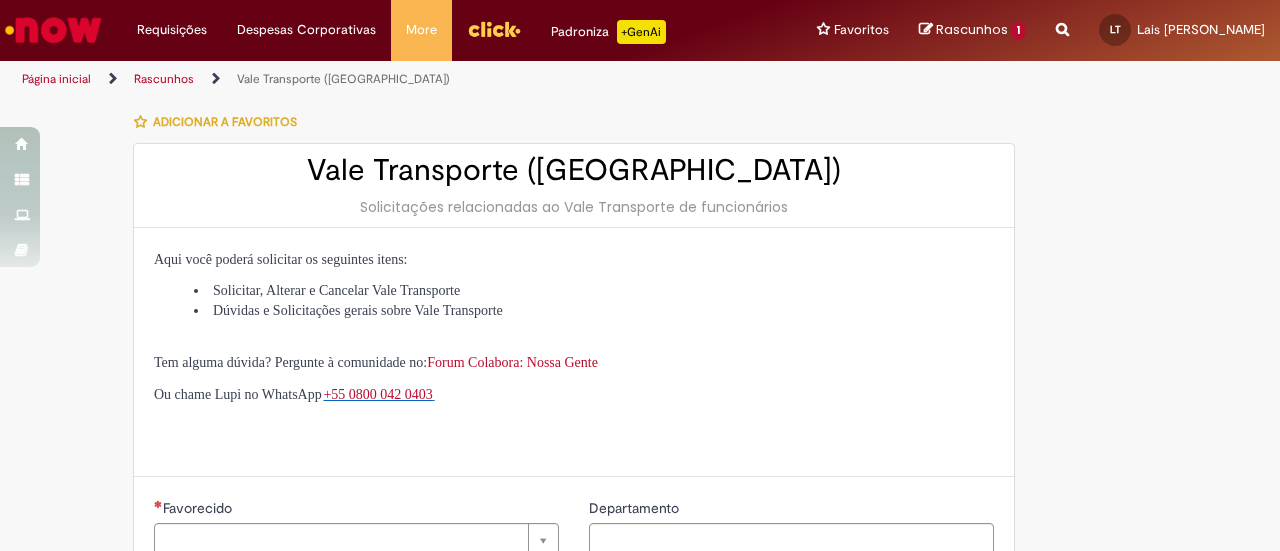 type on "********" 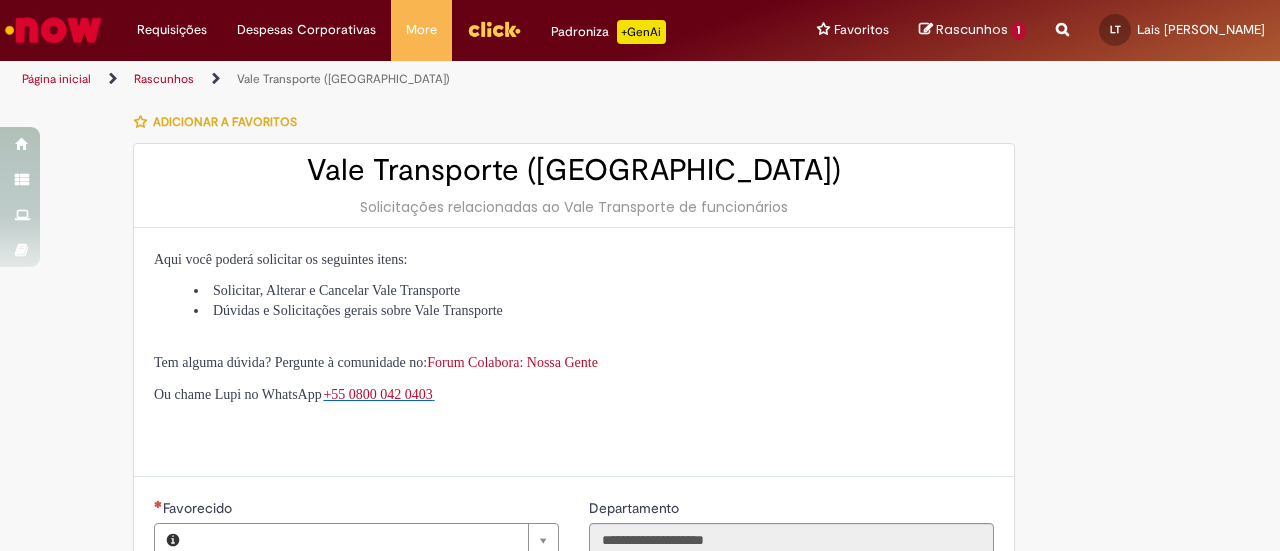 type on "**********" 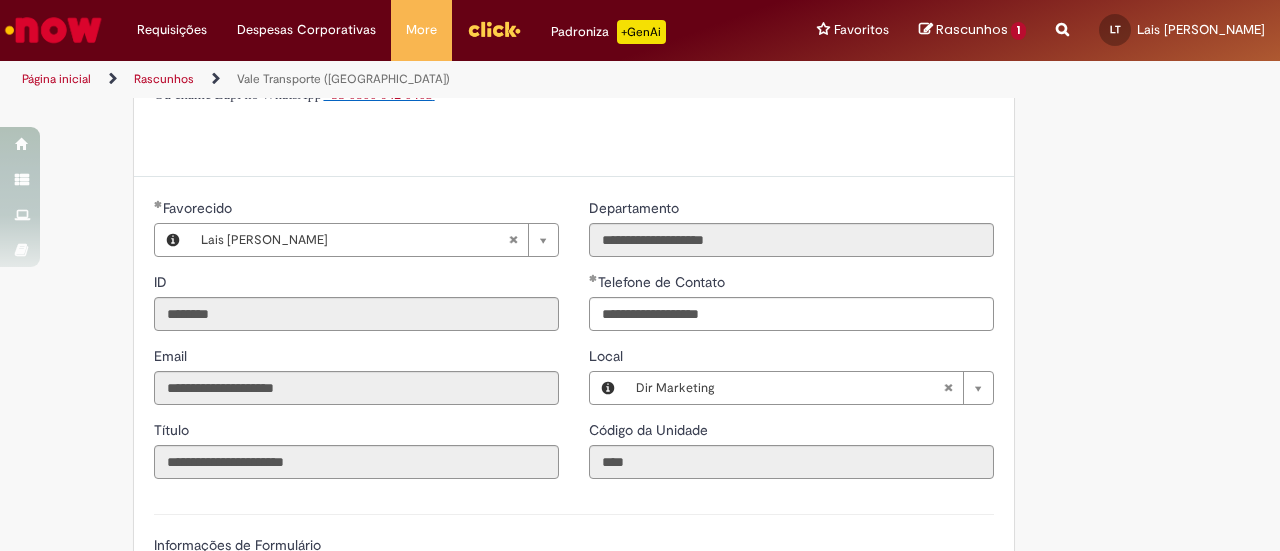 scroll, scrollTop: 0, scrollLeft: 0, axis: both 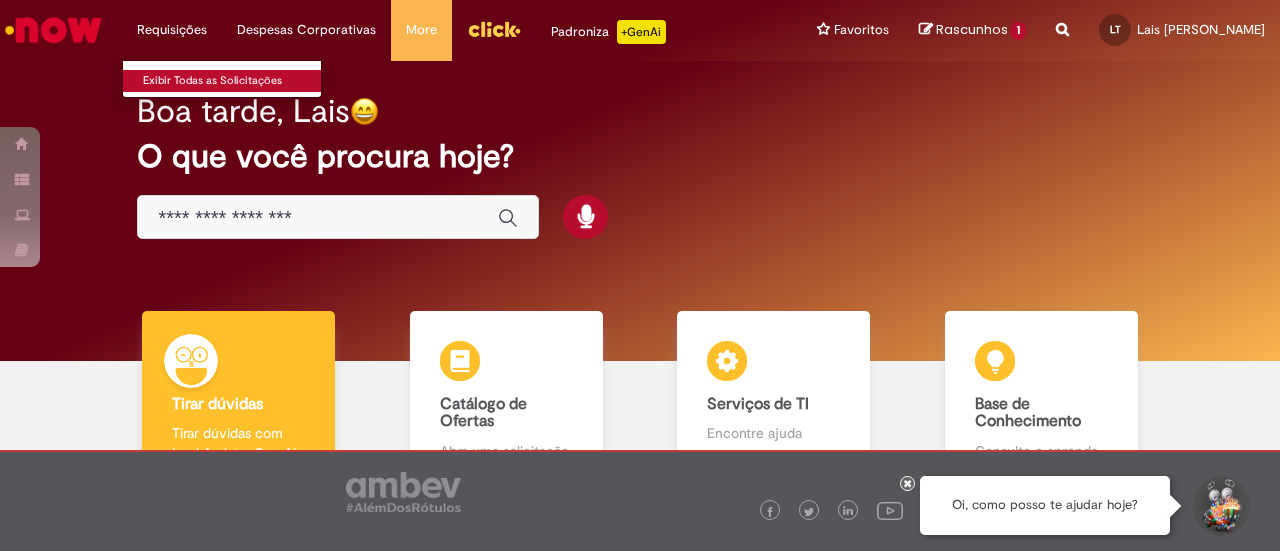 click on "Exibir Todas as Solicitações" at bounding box center (233, 81) 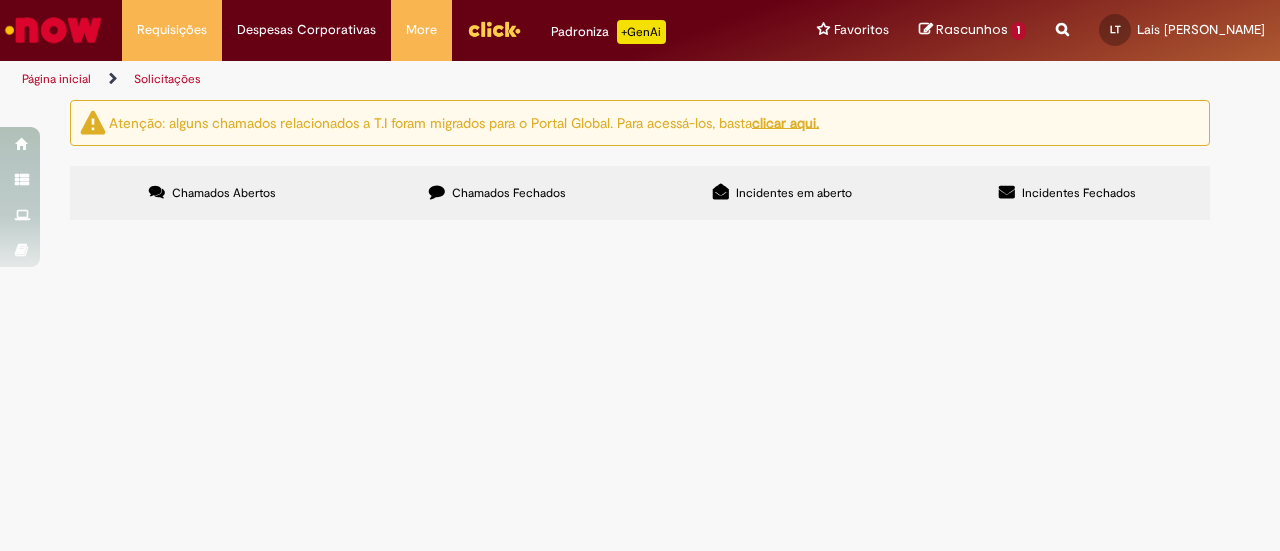 click on "Chamados Fechados" at bounding box center [509, 193] 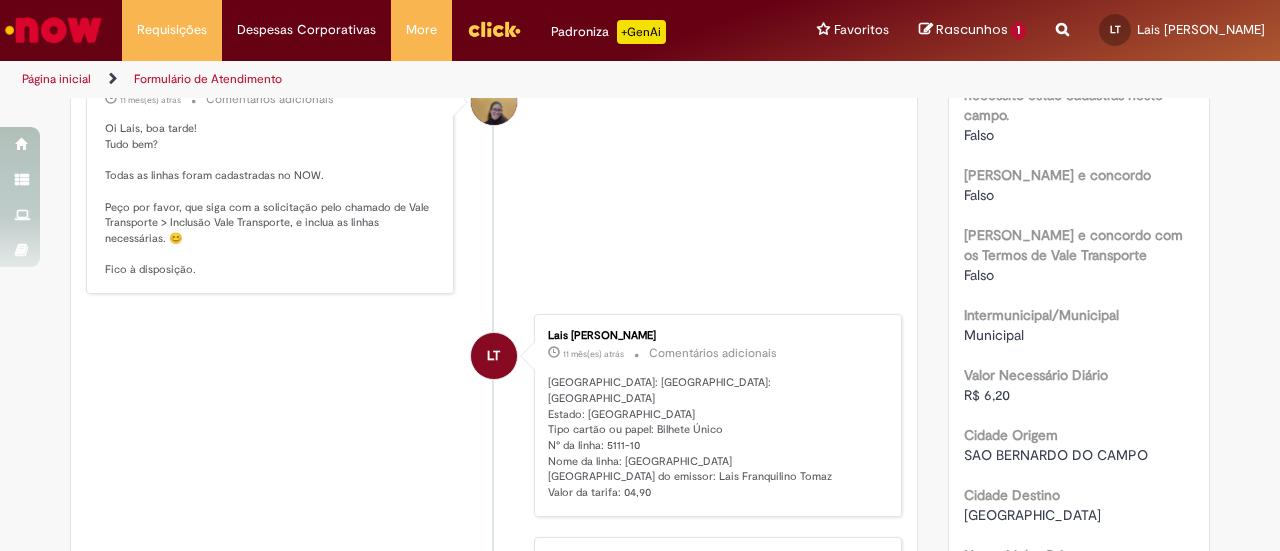 scroll, scrollTop: 1052, scrollLeft: 0, axis: vertical 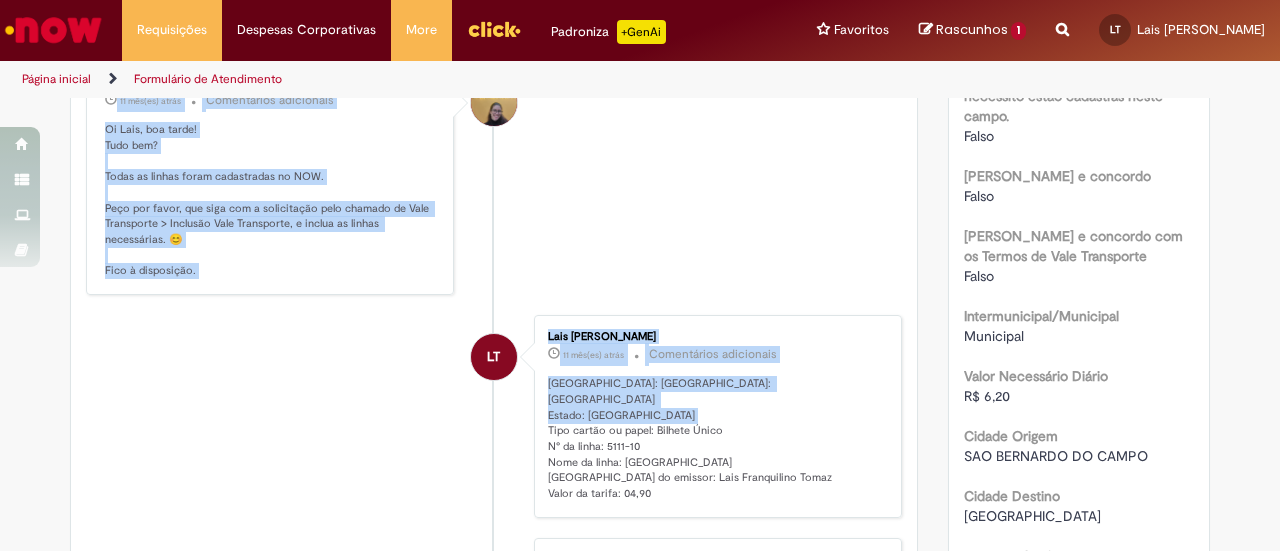 drag, startPoint x: 459, startPoint y: 265, endPoint x: 731, endPoint y: 375, distance: 293.40076 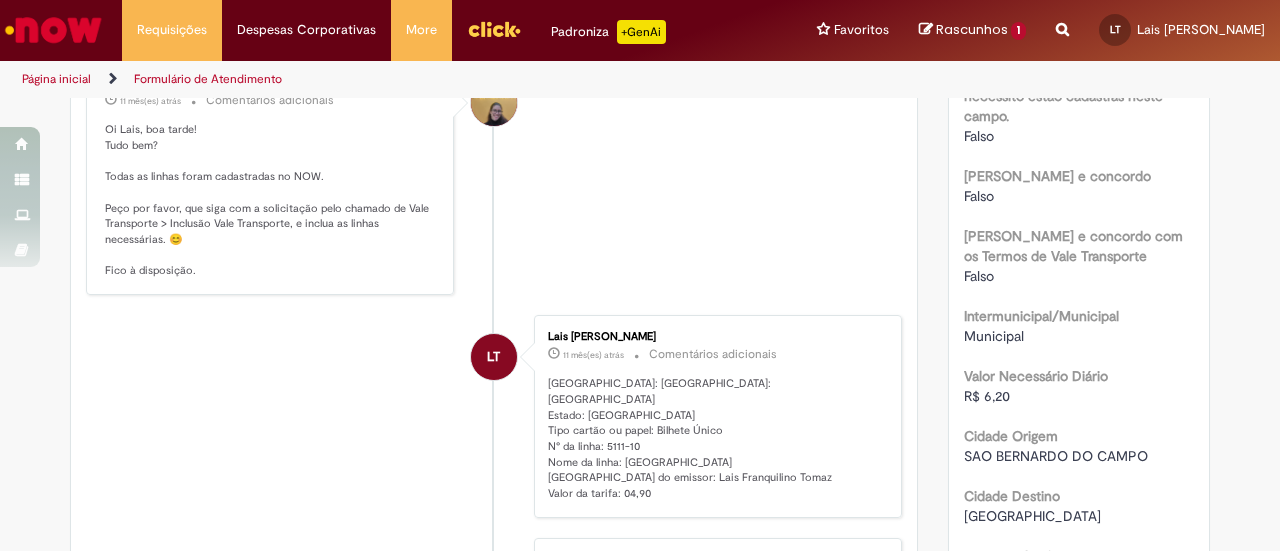 drag, startPoint x: 796, startPoint y: 300, endPoint x: 679, endPoint y: 286, distance: 117.83463 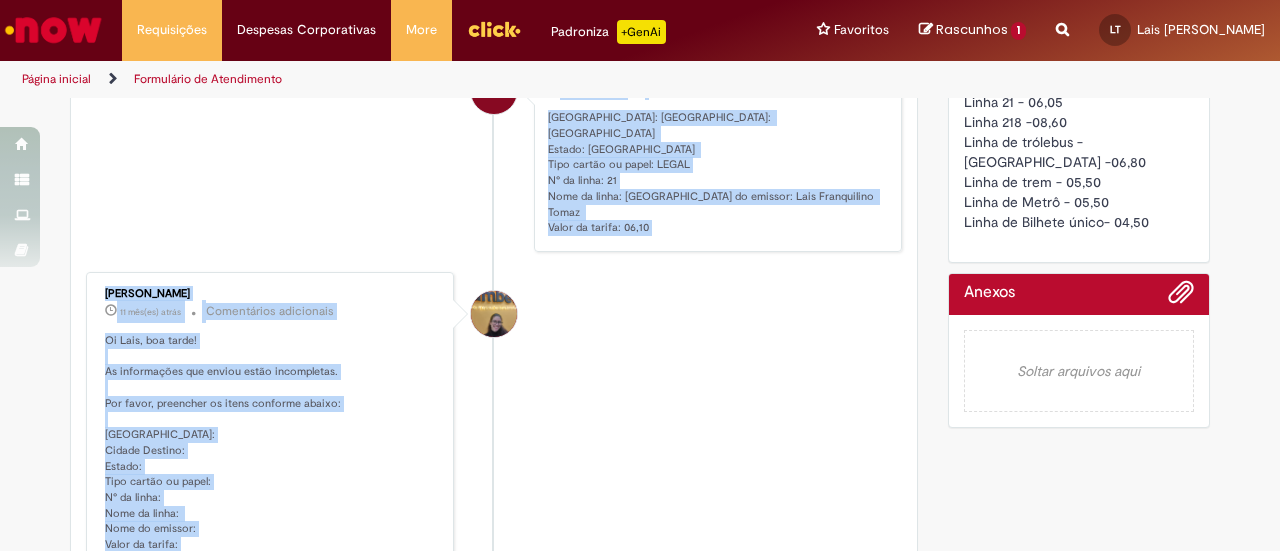 scroll, scrollTop: 2062, scrollLeft: 0, axis: vertical 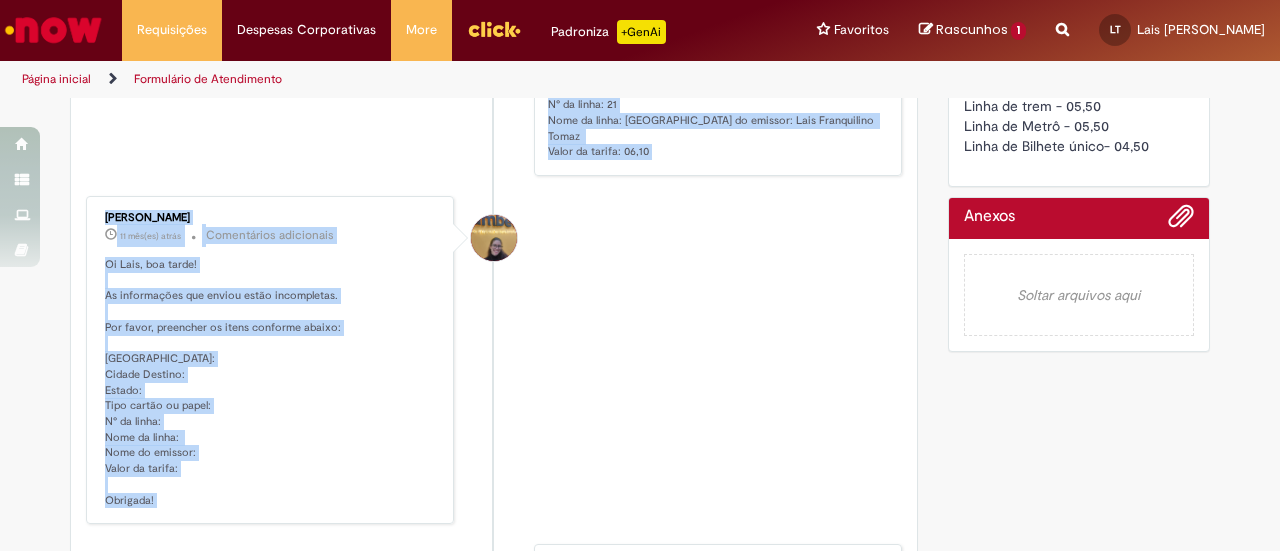 drag, startPoint x: 532, startPoint y: 303, endPoint x: 680, endPoint y: 134, distance: 224.64417 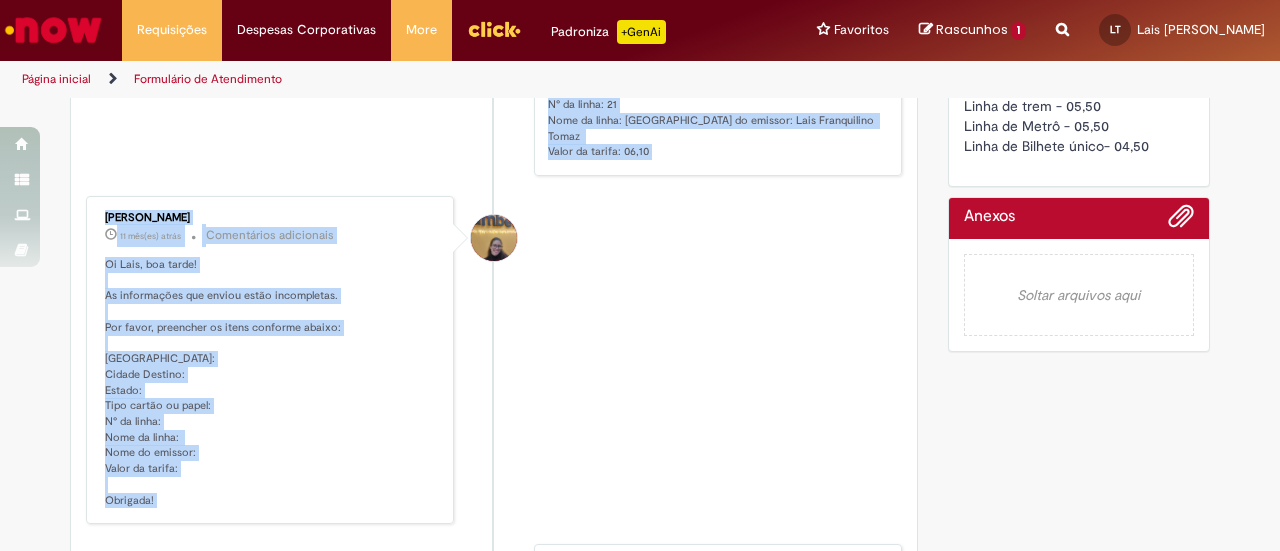 copy on "Lais Franquilino Tomaz
11 mês(es) atrás 11 meses atrás     Comentários adicionais
Cidade Origem: São Bernardo Do Campo
Cidade Destino: São Paulo
Estado: São Paulo
Tipo cartão ou papel: Bilhete Único
N° da linha: 5111-10
Nome da linha: Santo Amaro
Nome do emissor: Lais Franquilino Tomaz
Valor da tarifa: 04,90
LT
Lais Franquilino Tomaz
11 mês(es) atrás 11 meses atrás     Comentários adicionais
Cidade Origem: São Bernardo Do Campo
Cidade Destino: São Paulo
Estado: São Paulo
Tipo cartão ou papel: BIlhete Único
N° da linha: 10
Nome da linha: Turquesa
Nome do emissor: Lais Franquilino Tomaz
Valor da tarifa: 05,50
LT
Lais Franquilino Tomaz
11 mês(es) atrás 11 meses atrás     Comentários adicionais
Cidade Origem: São Bernardo Do Campo
Cidade Destino: São Paulo
Estado: São Paulo
Tipo cartão ou papel: TOP
N° da linha: 218
Nome da linha: Terminal Rodoviário Tiete
Nome do emissor: Lais Franquilino ..." 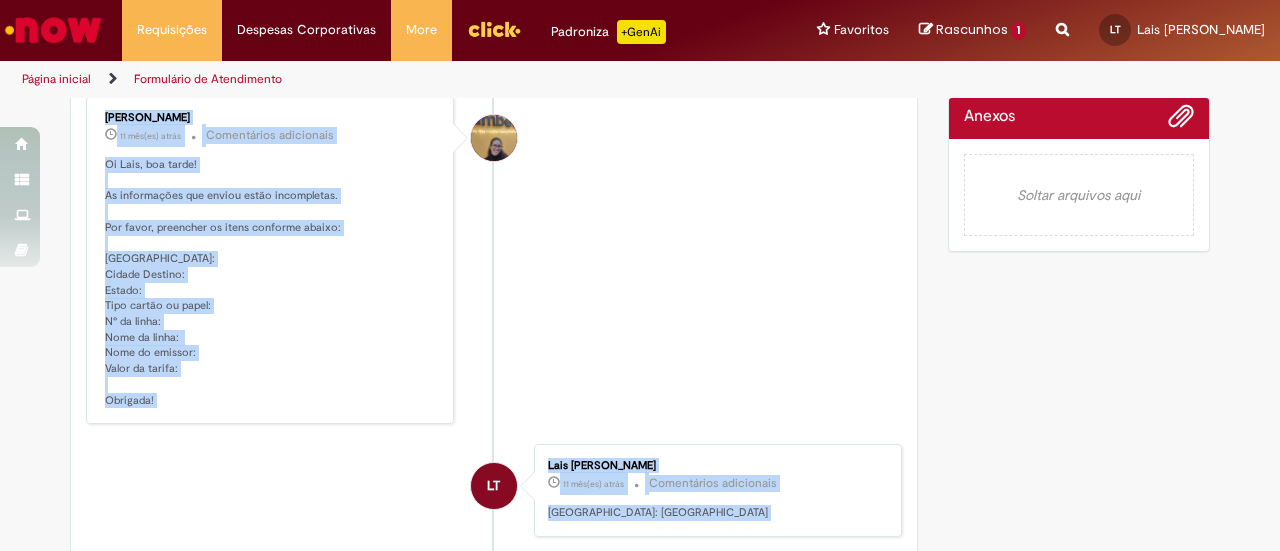 scroll, scrollTop: 1962, scrollLeft: 0, axis: vertical 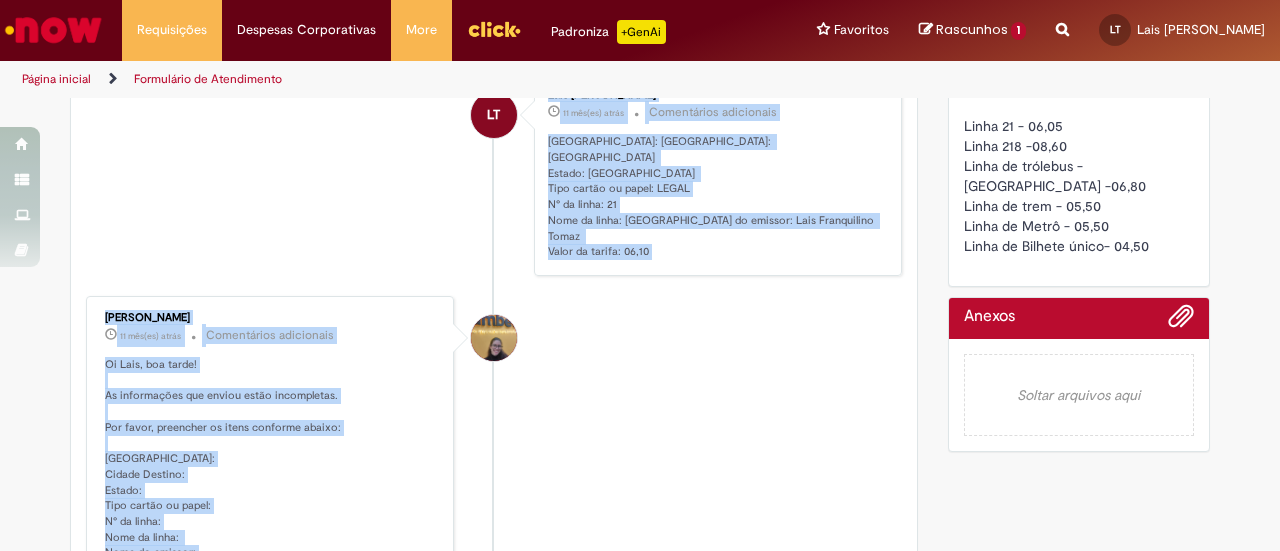 click on "Cidade Origem: São Bernardo Do Campo
Cidade Destino: São Paulo
Estado: São Paulo
Tipo cartão ou papel: LEGAL
N° da linha: 21
Nome da linha: Vila São José
Nome do emissor: Lais Franquilino Tomaz
Valor da tarifa: 06,10" at bounding box center (714, 197) 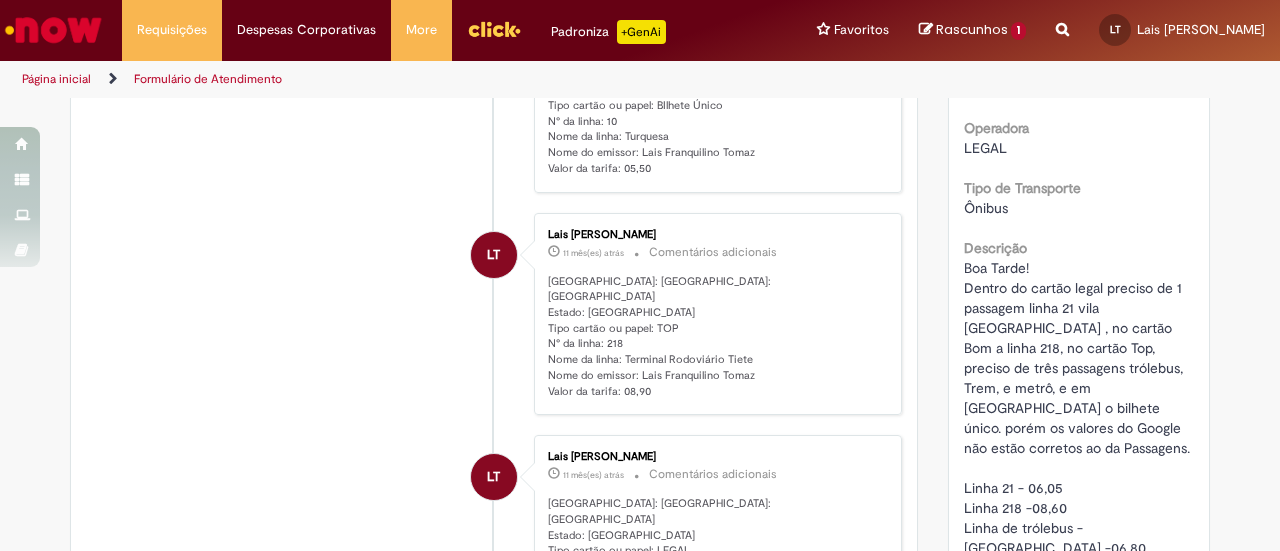 scroll, scrollTop: 1462, scrollLeft: 0, axis: vertical 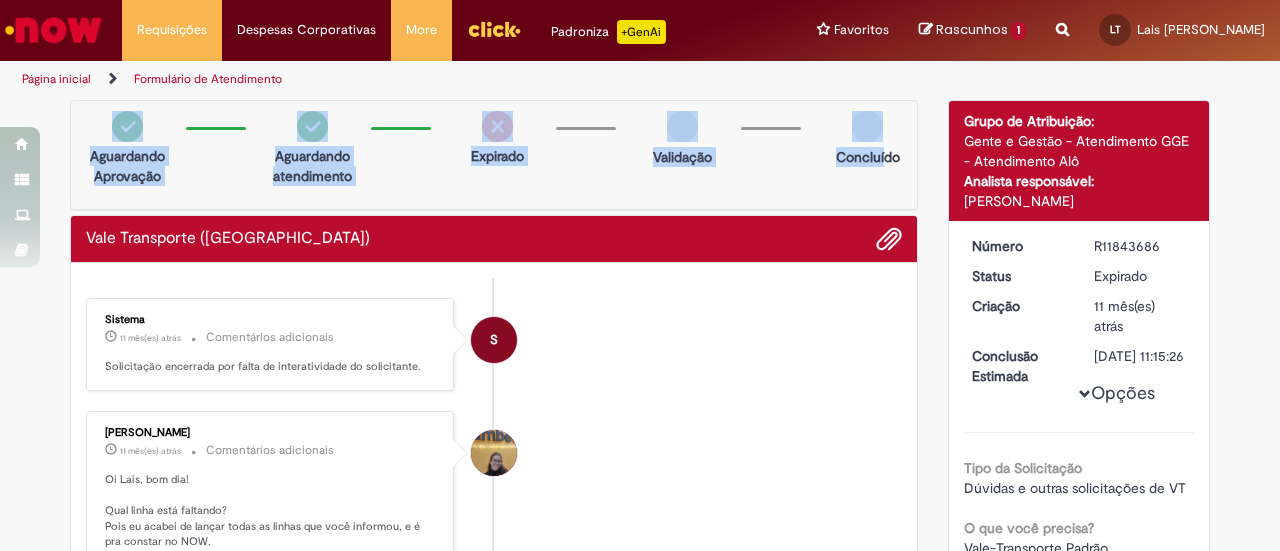 drag, startPoint x: 98, startPoint y: 121, endPoint x: 879, endPoint y: 157, distance: 781.8293 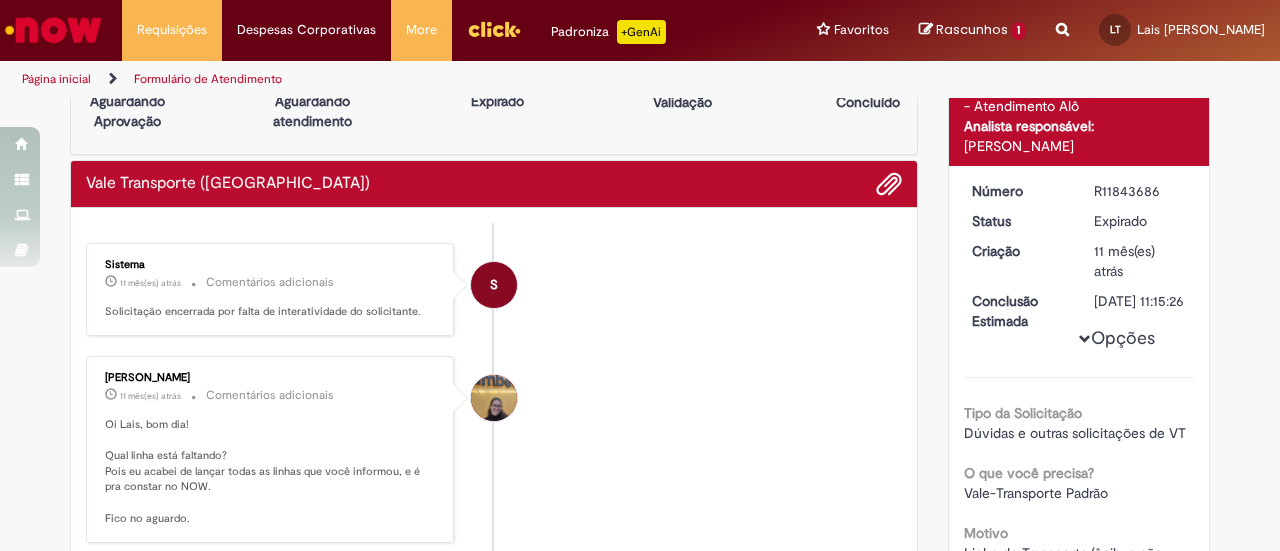 scroll, scrollTop: 100, scrollLeft: 0, axis: vertical 